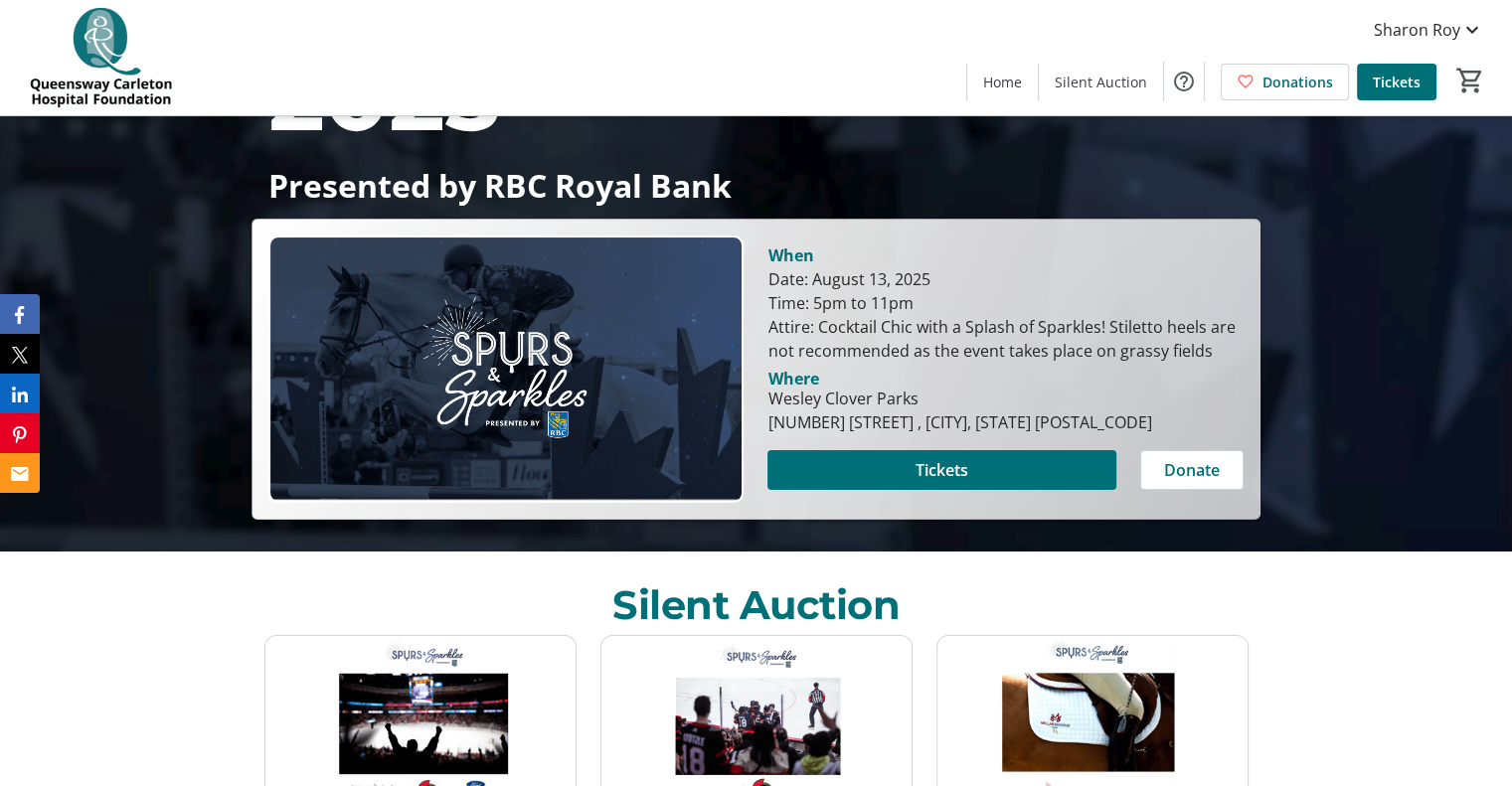 scroll, scrollTop: 298, scrollLeft: 0, axis: vertical 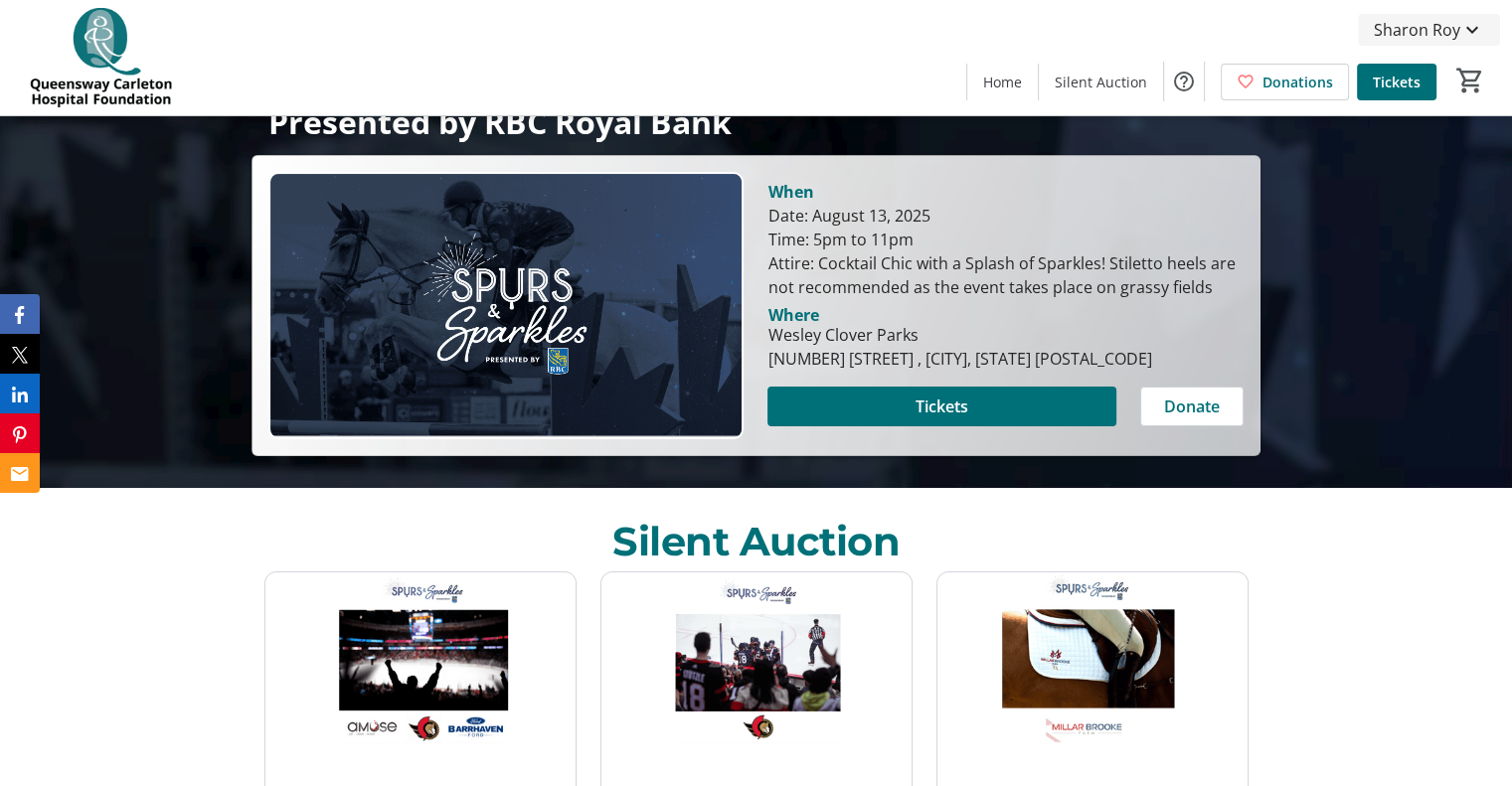 click on "Sharon Roy" 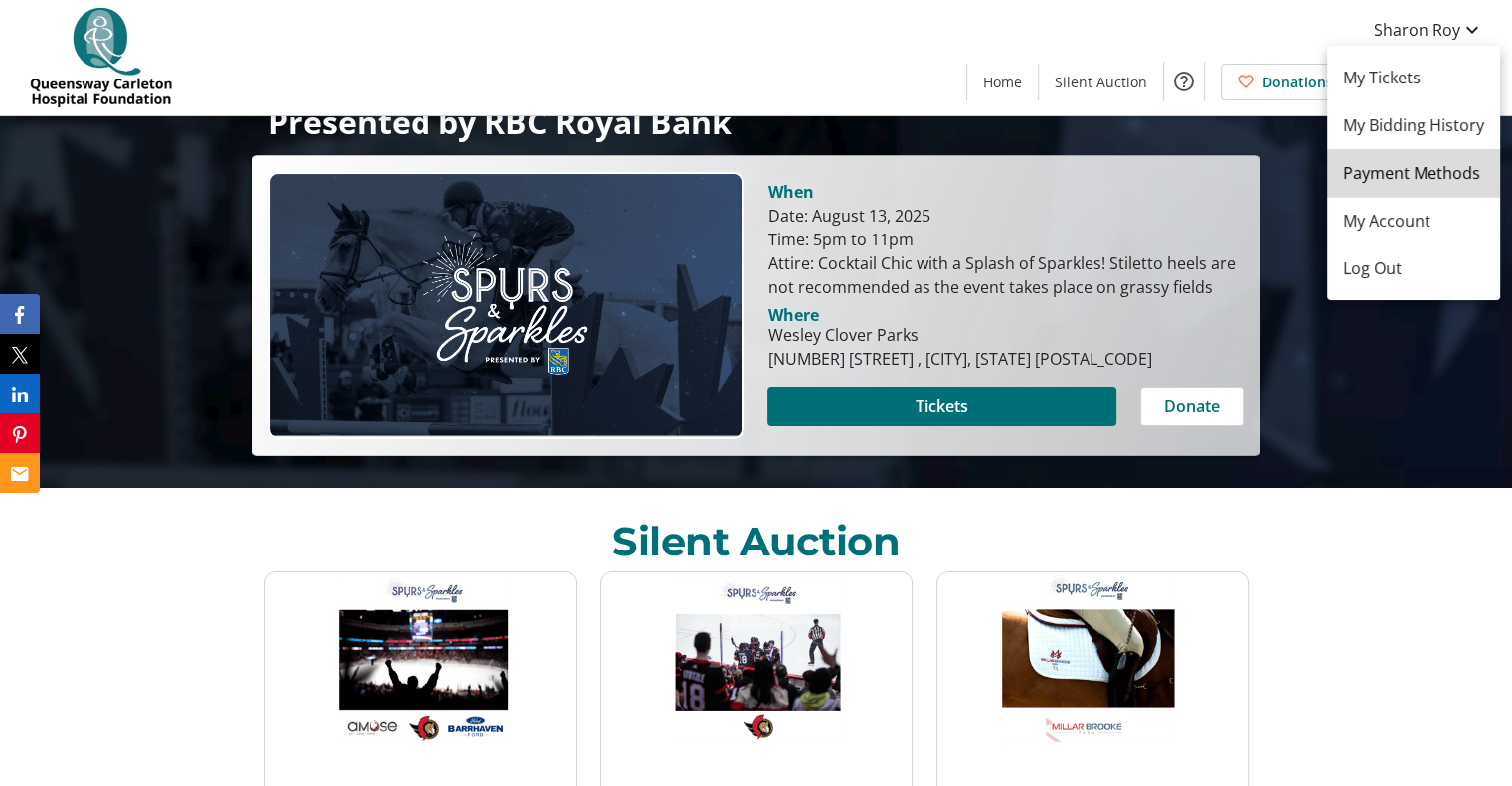 click on "Payment Methods" at bounding box center (1414, 173) 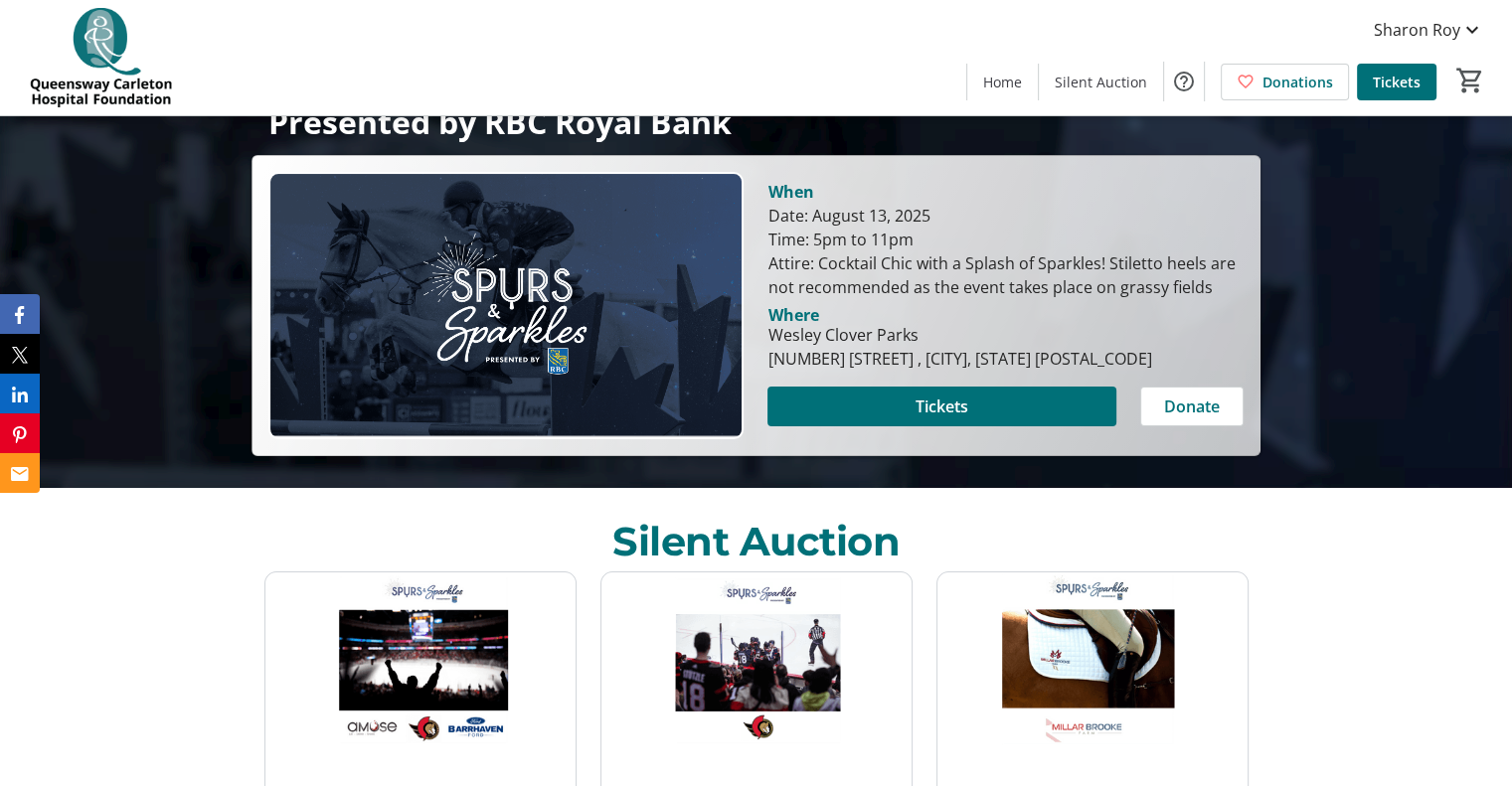 scroll, scrollTop: 0, scrollLeft: 0, axis: both 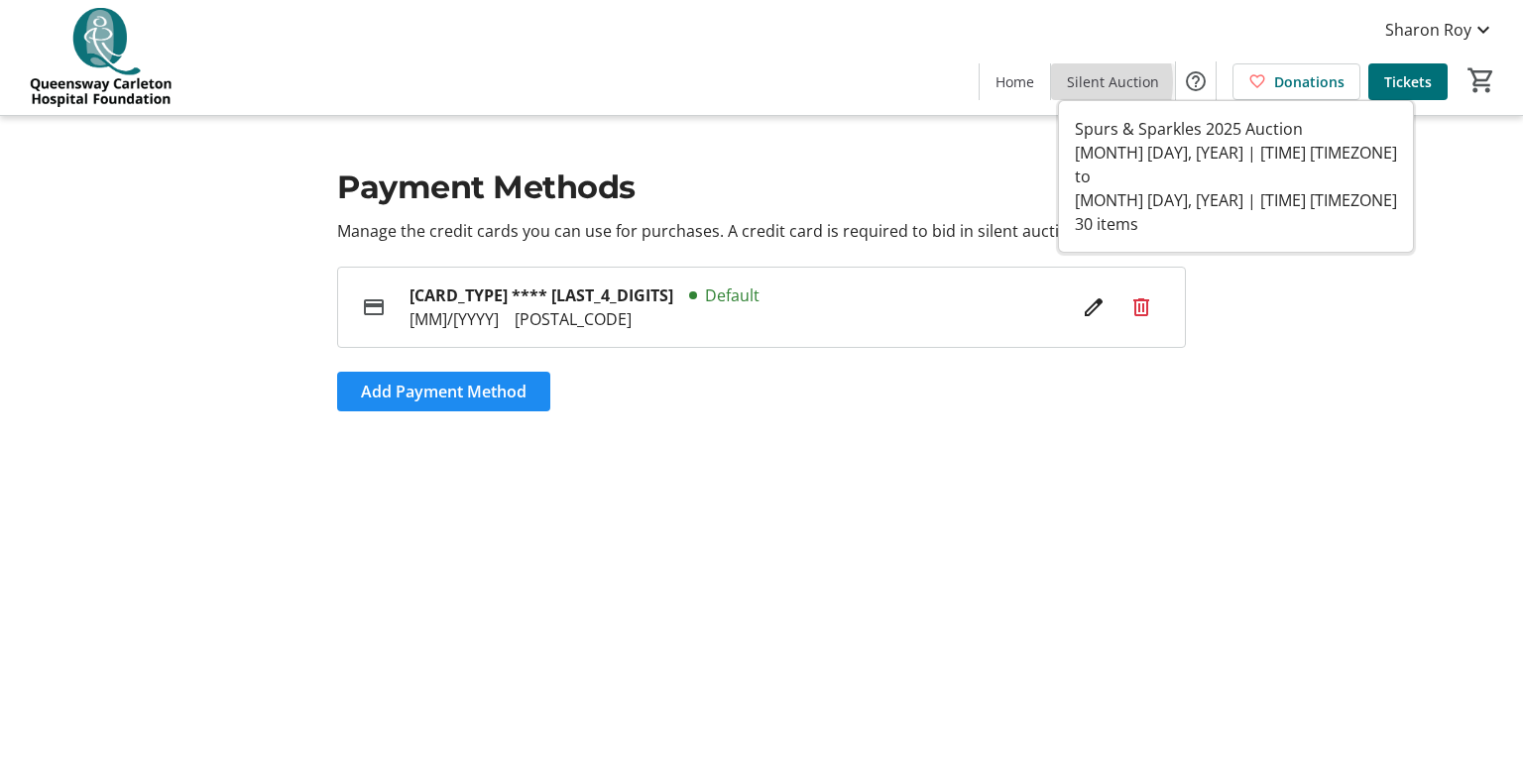 click on "Silent Auction" 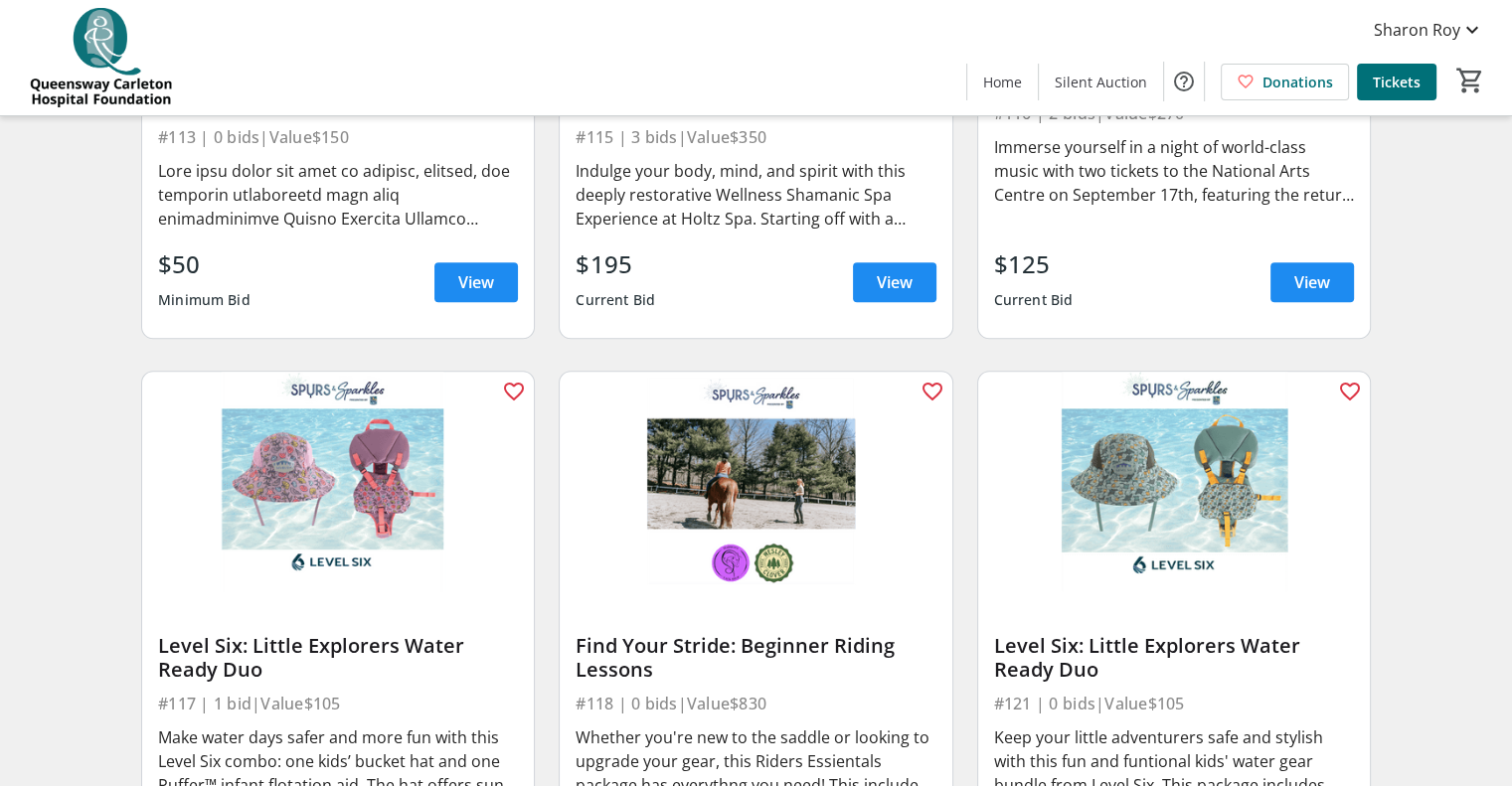 scroll, scrollTop: 2385, scrollLeft: 0, axis: vertical 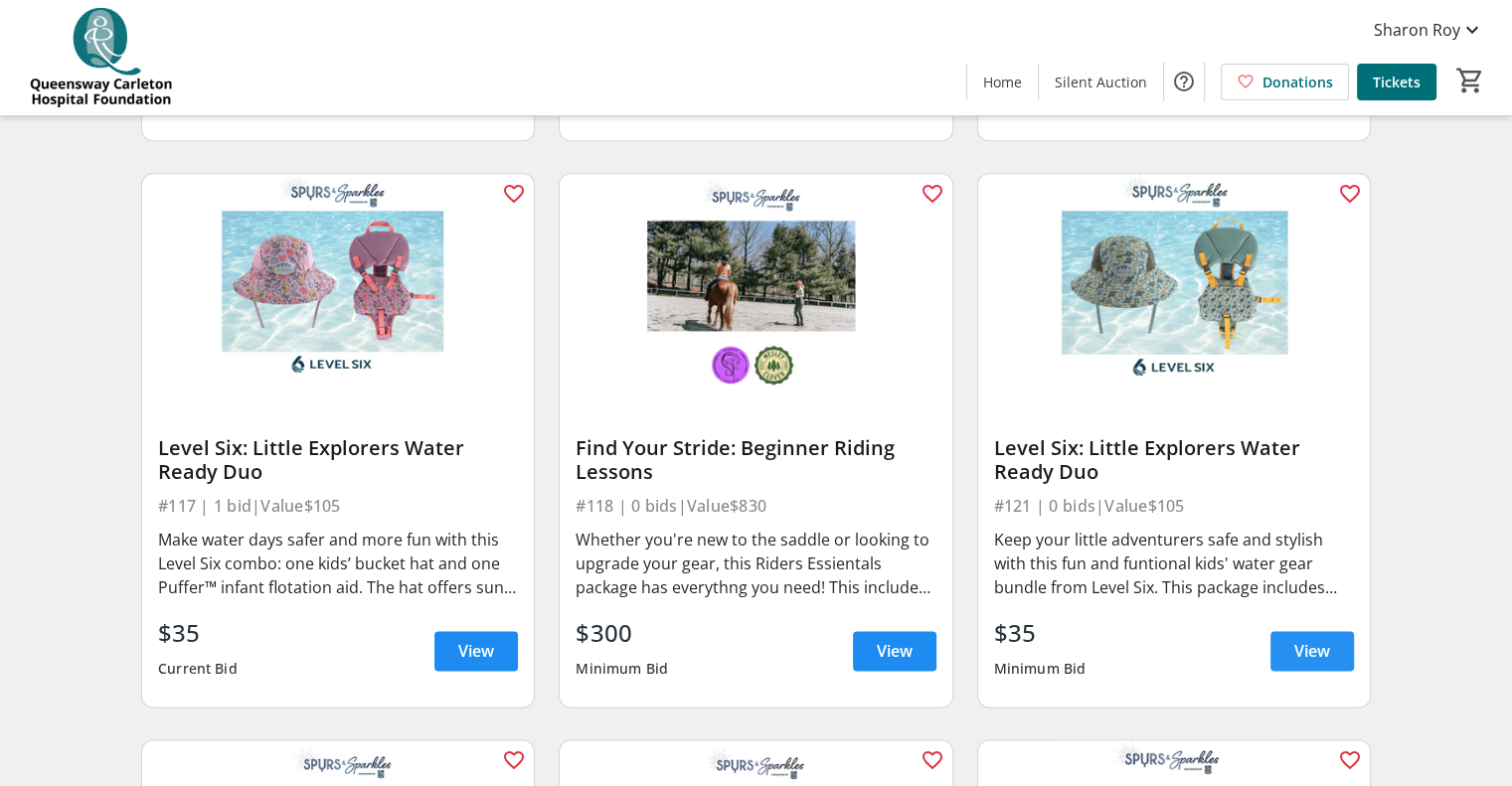 click on "View" at bounding box center [1312, 651] 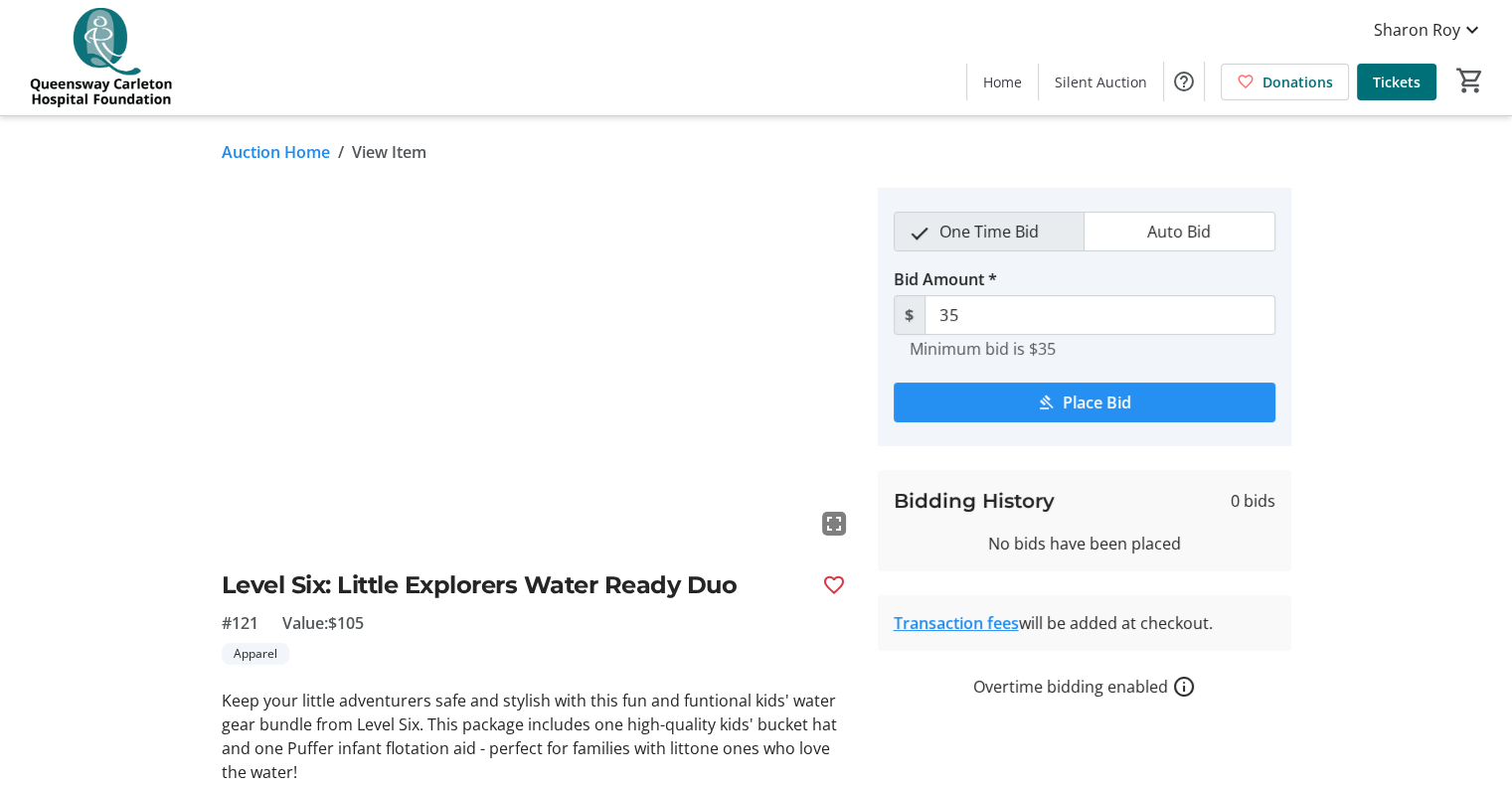 click on "Place Bid" 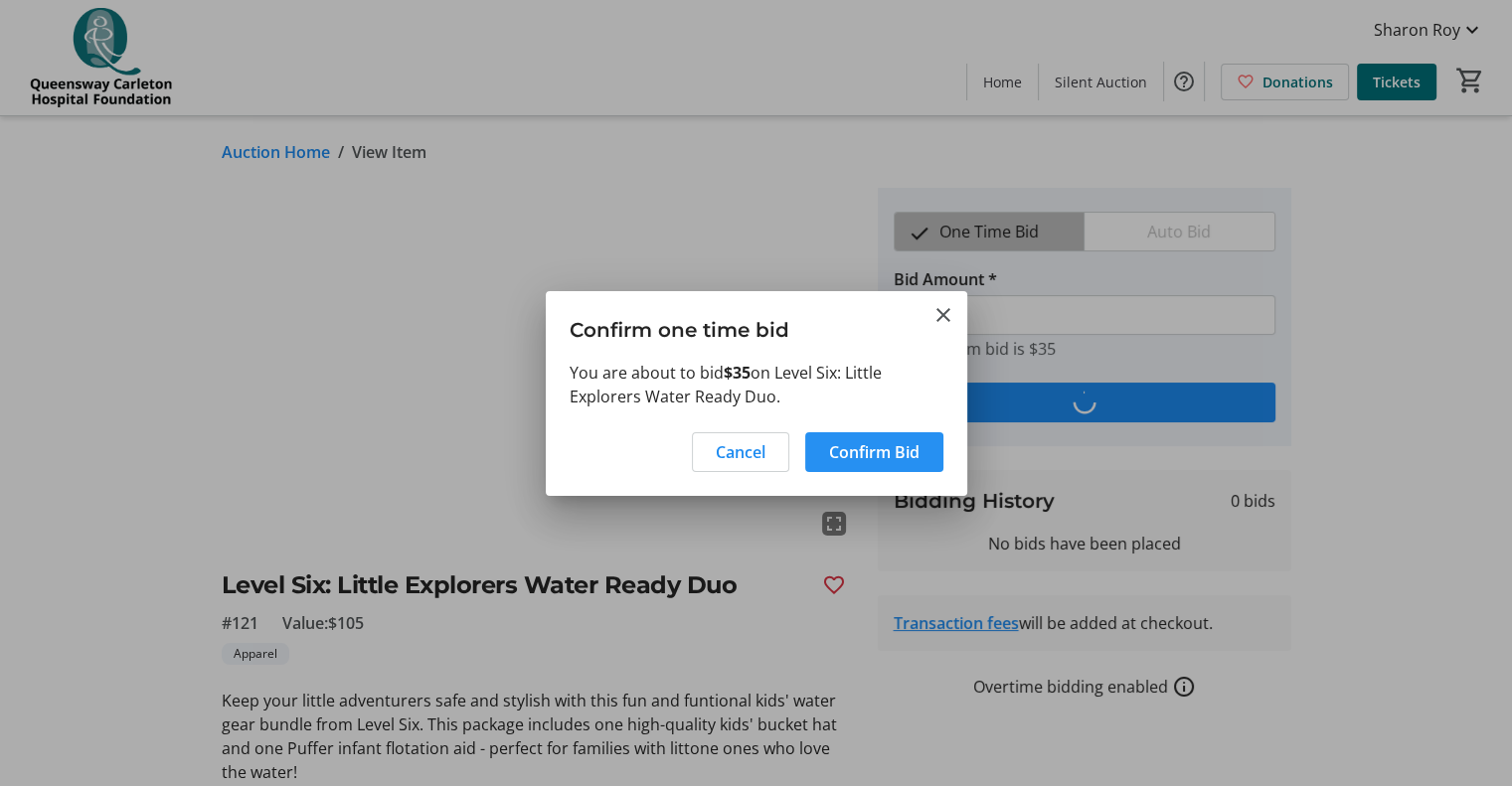click on "Confirm Bid" at bounding box center [874, 452] 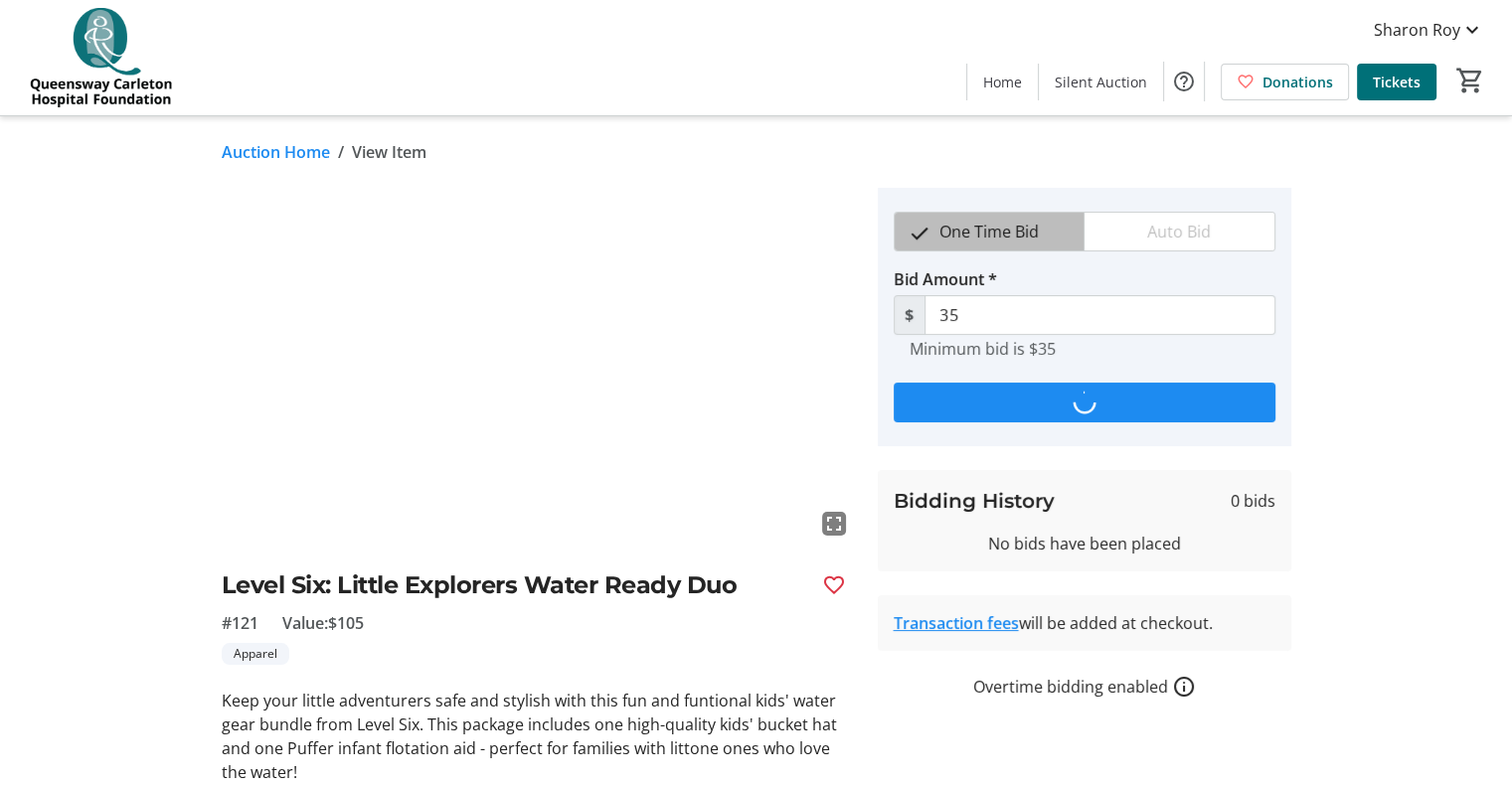 type on "45" 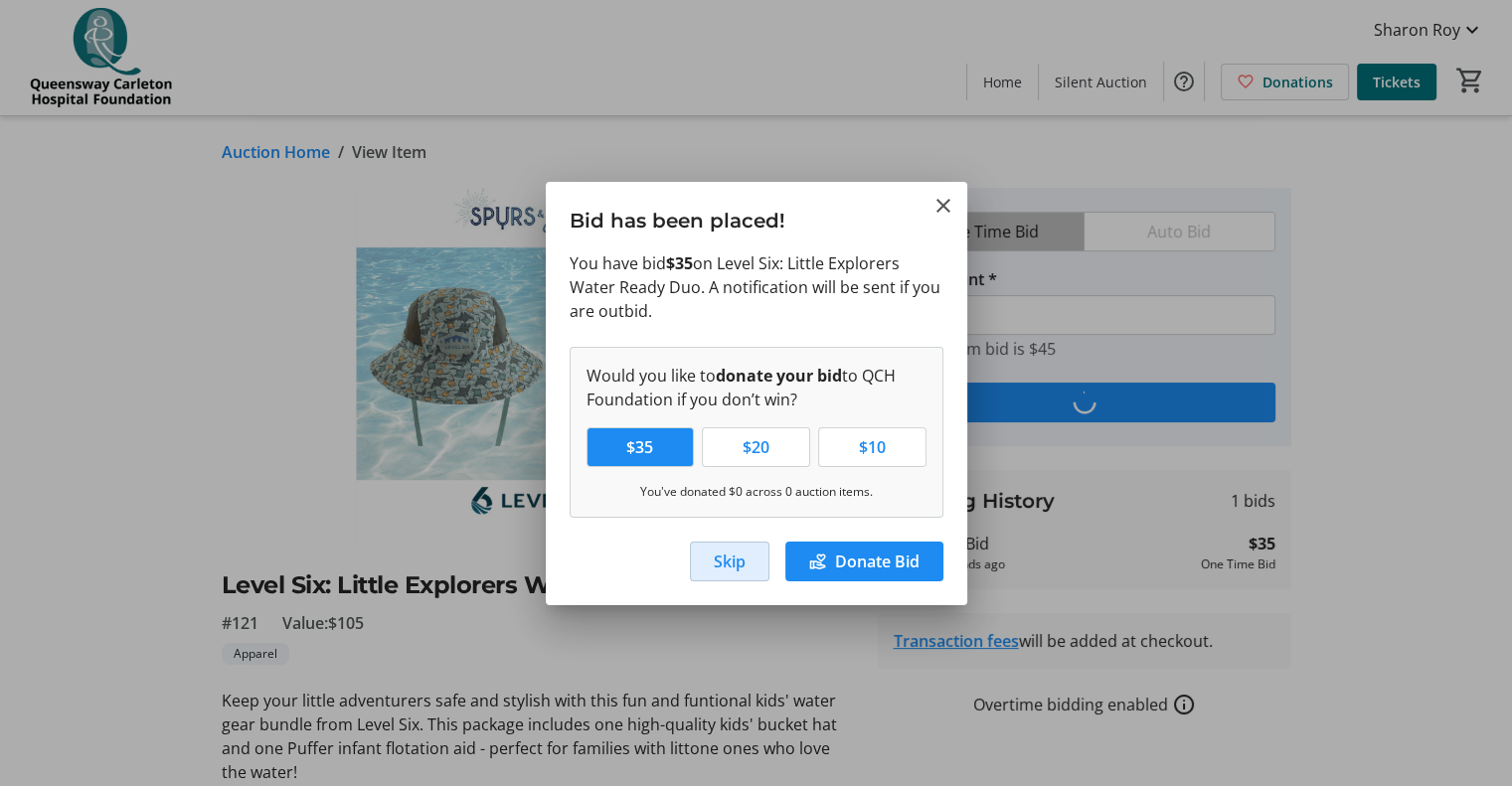 click on "Skip" at bounding box center [730, 561] 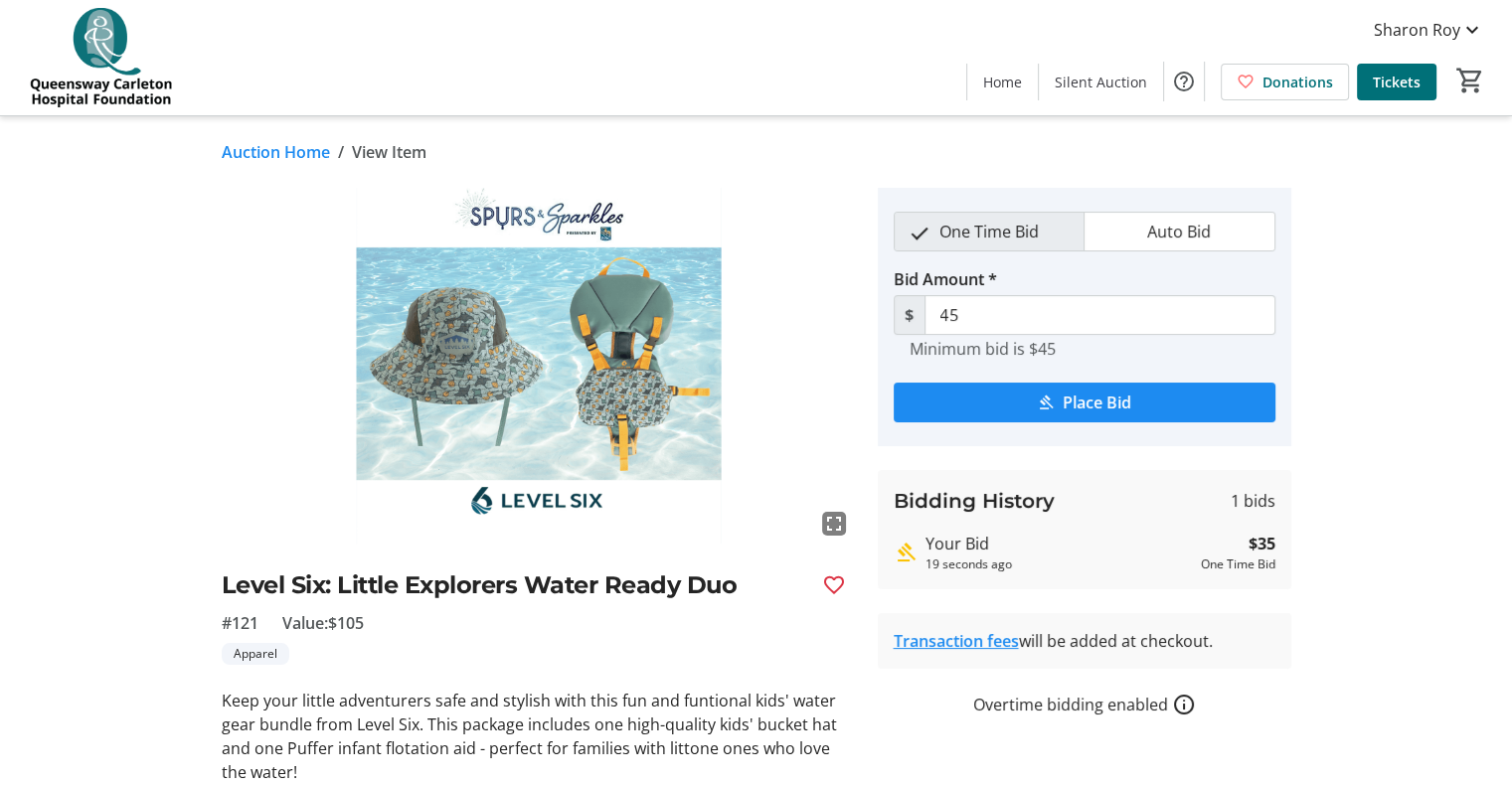 click on "Auction Home" 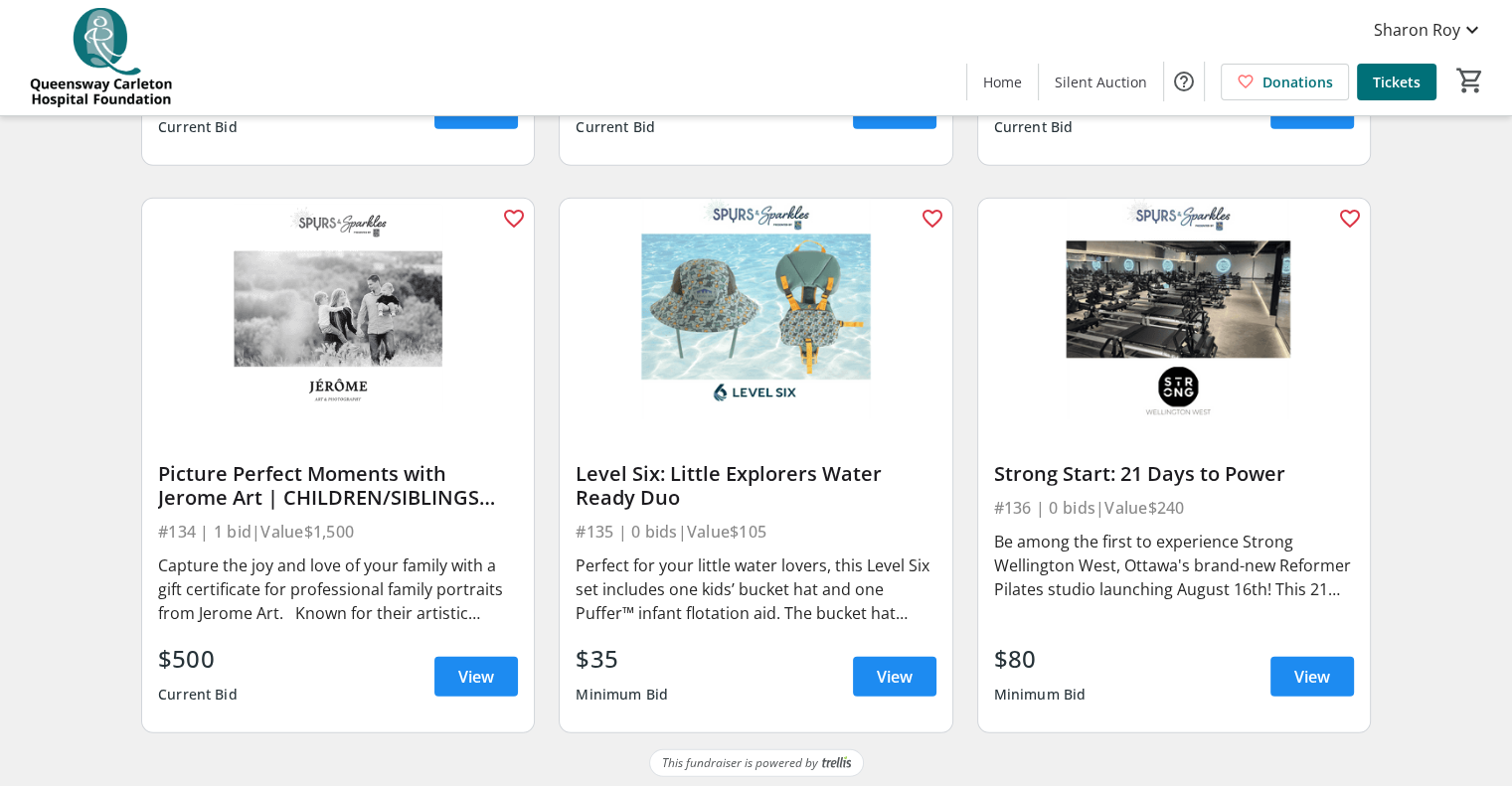 scroll, scrollTop: 5211, scrollLeft: 0, axis: vertical 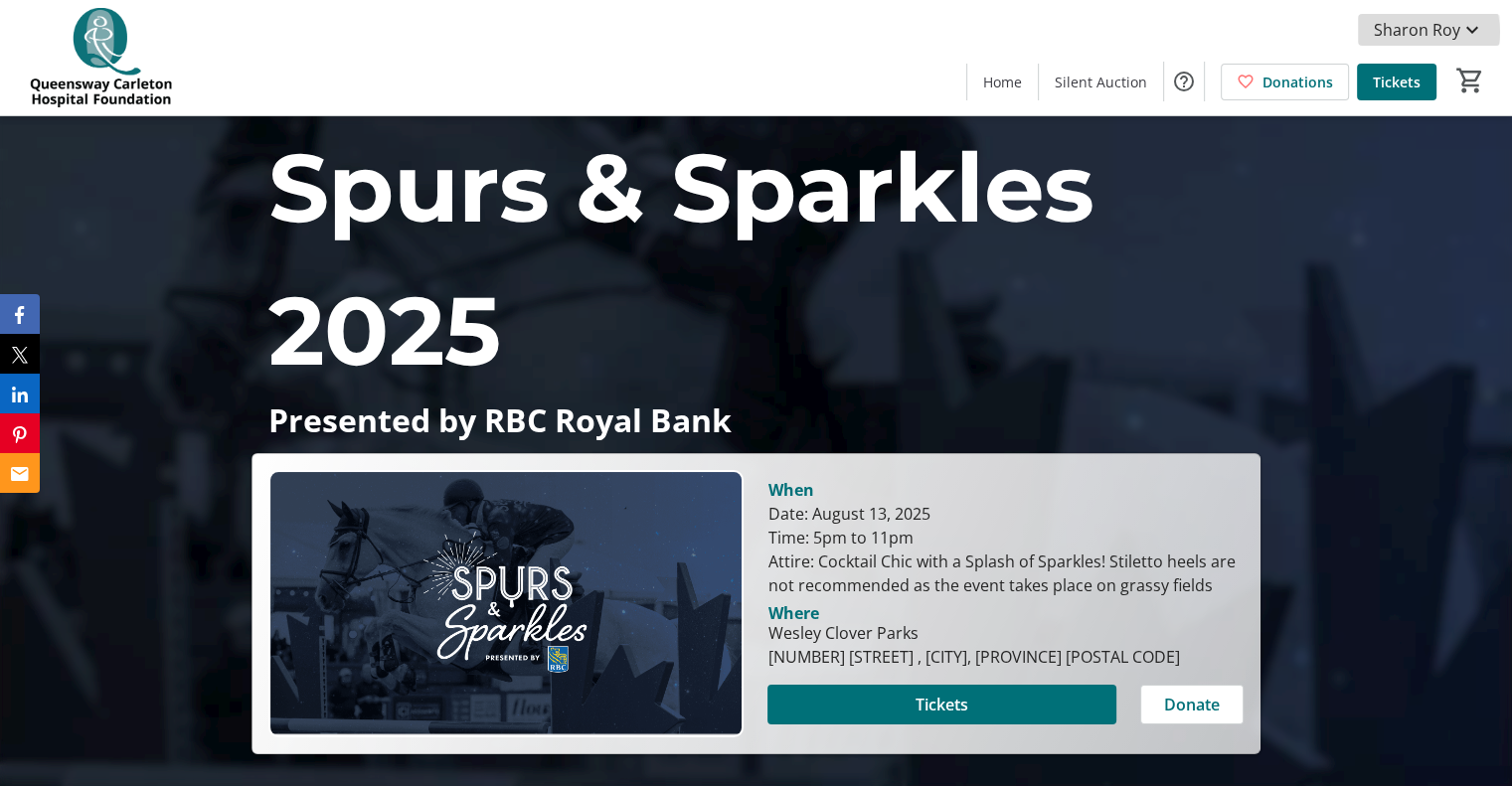 click on "Sharon Roy" 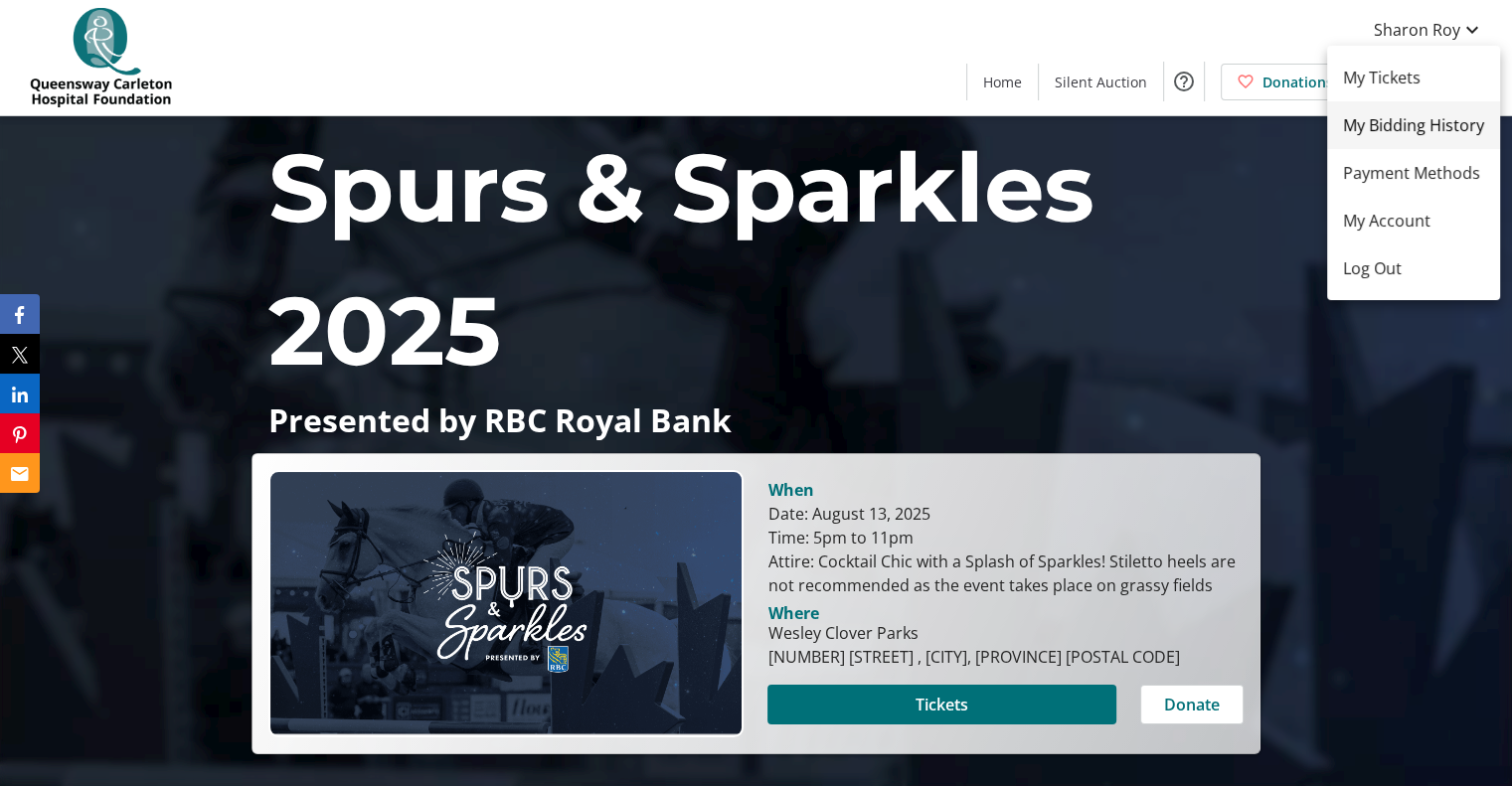 click on "My Bidding History" at bounding box center [1414, 125] 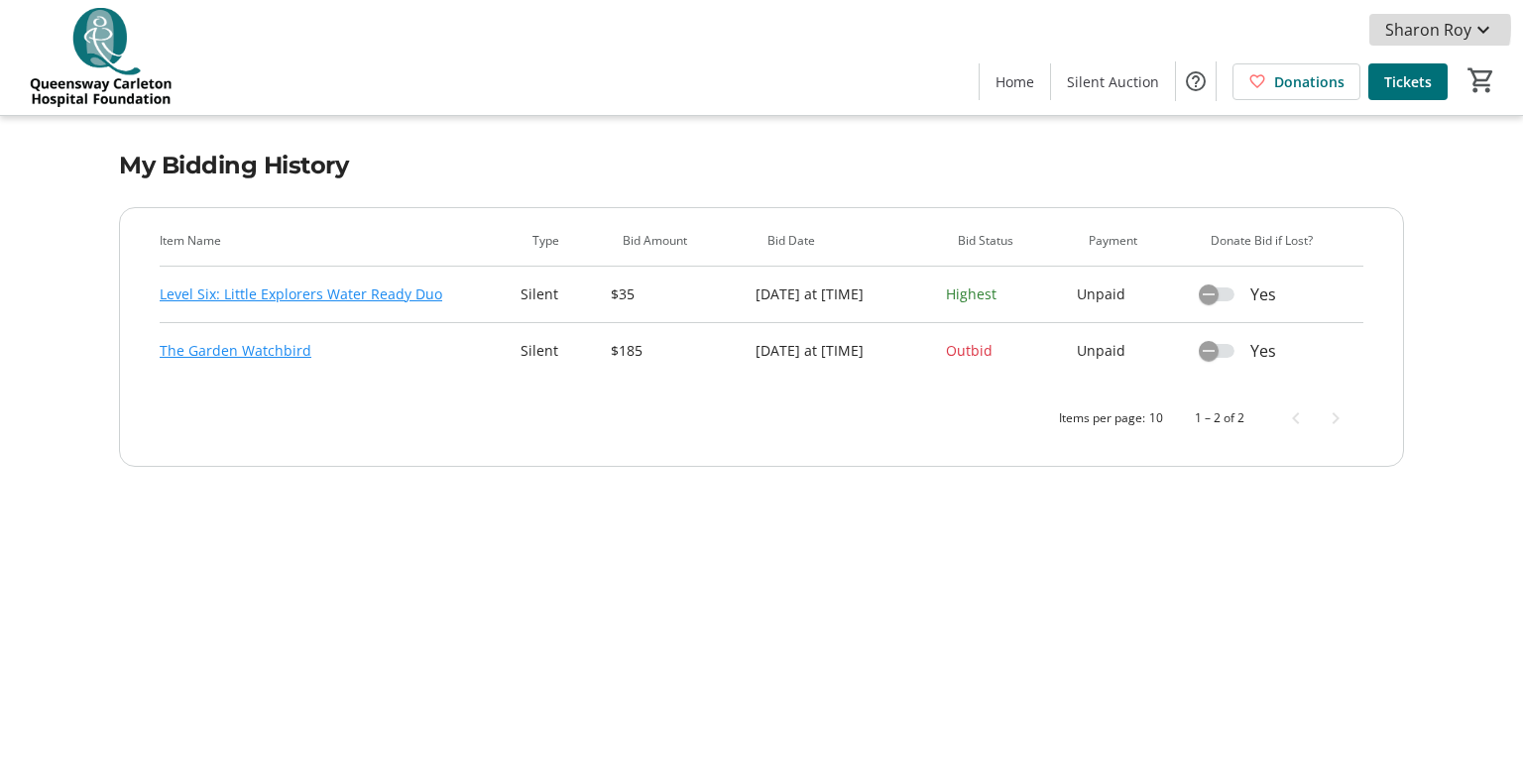 click on "Sharon Roy" 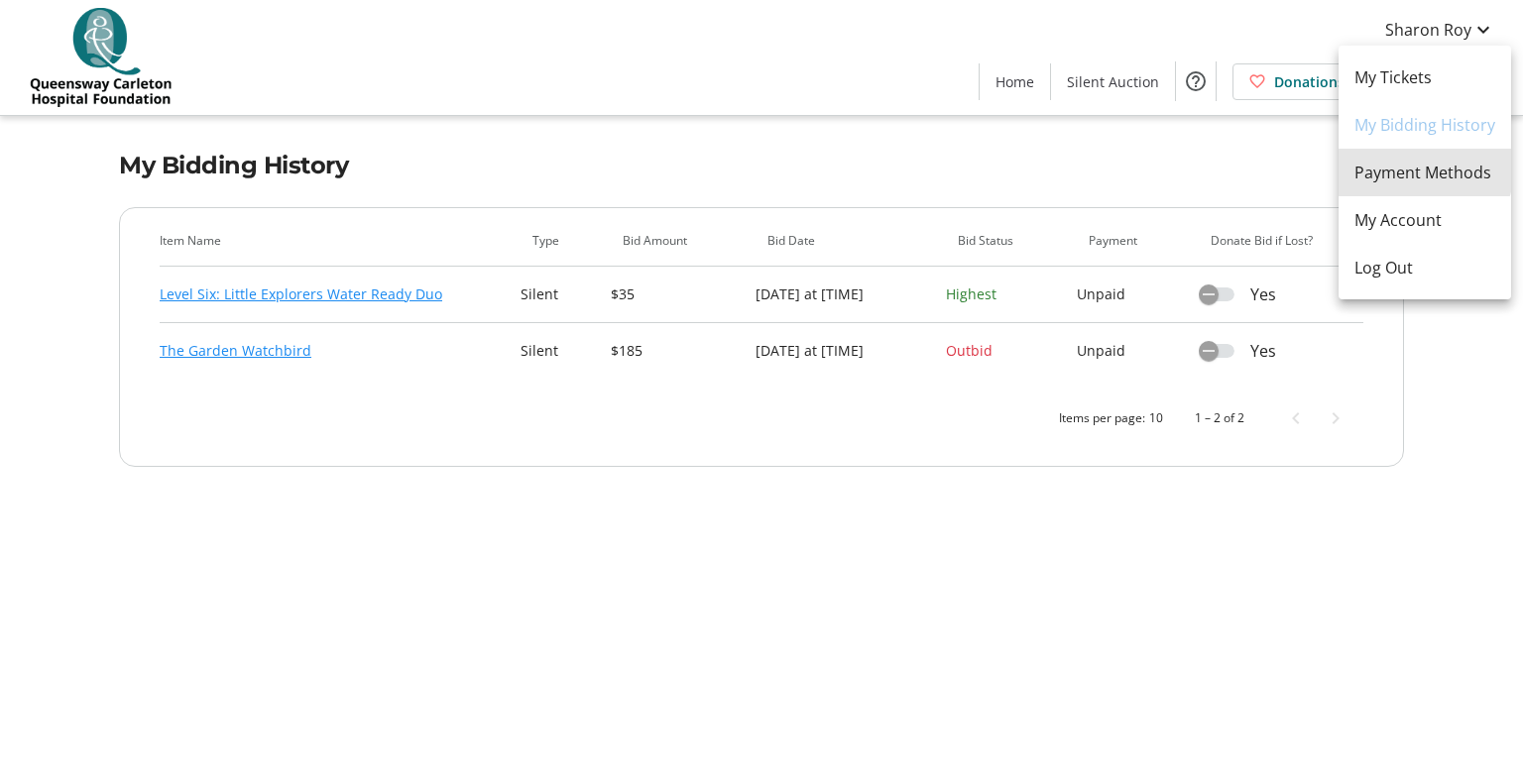 click on "Payment Methods" at bounding box center [1425, 172] 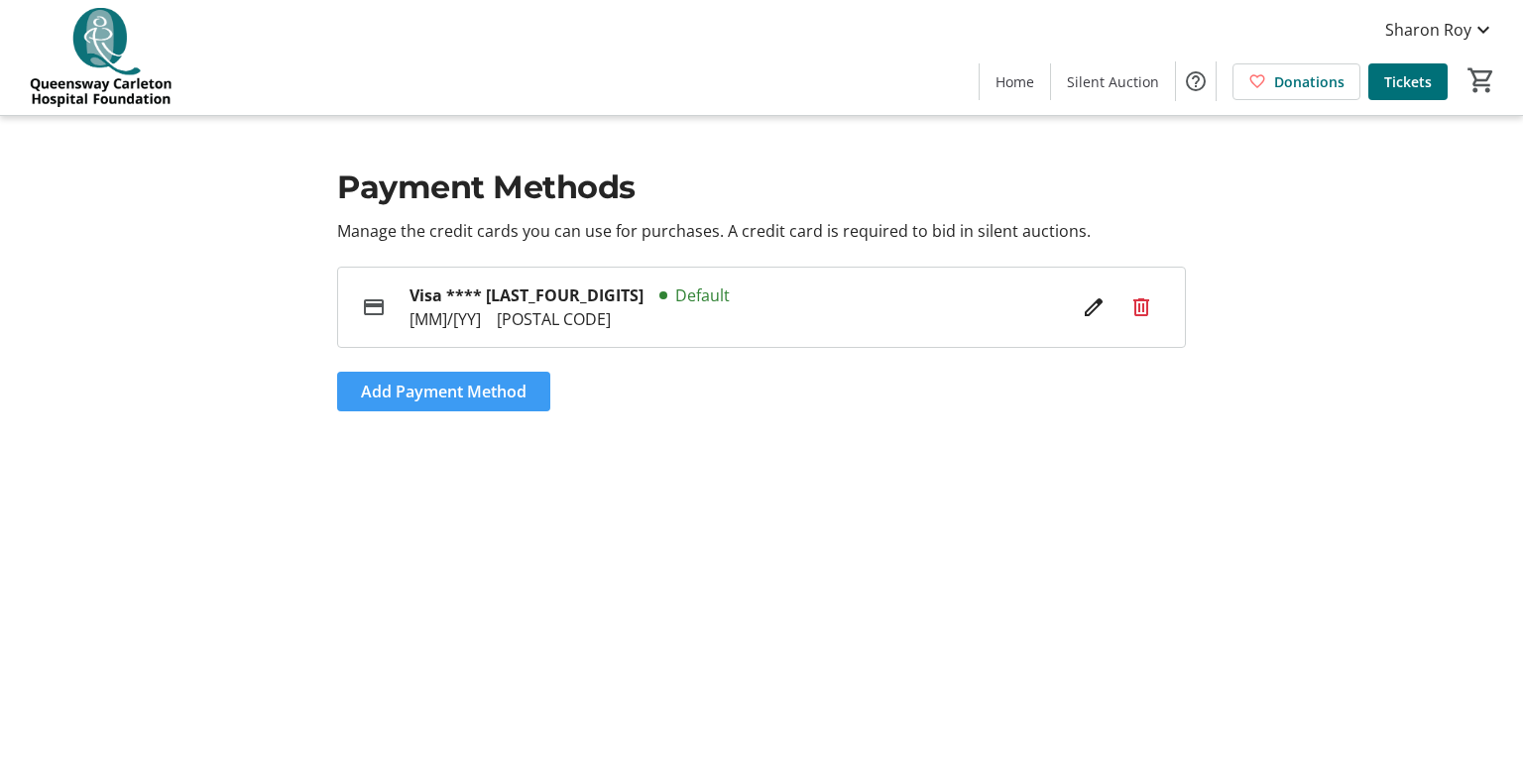 click on "Add Payment Method" 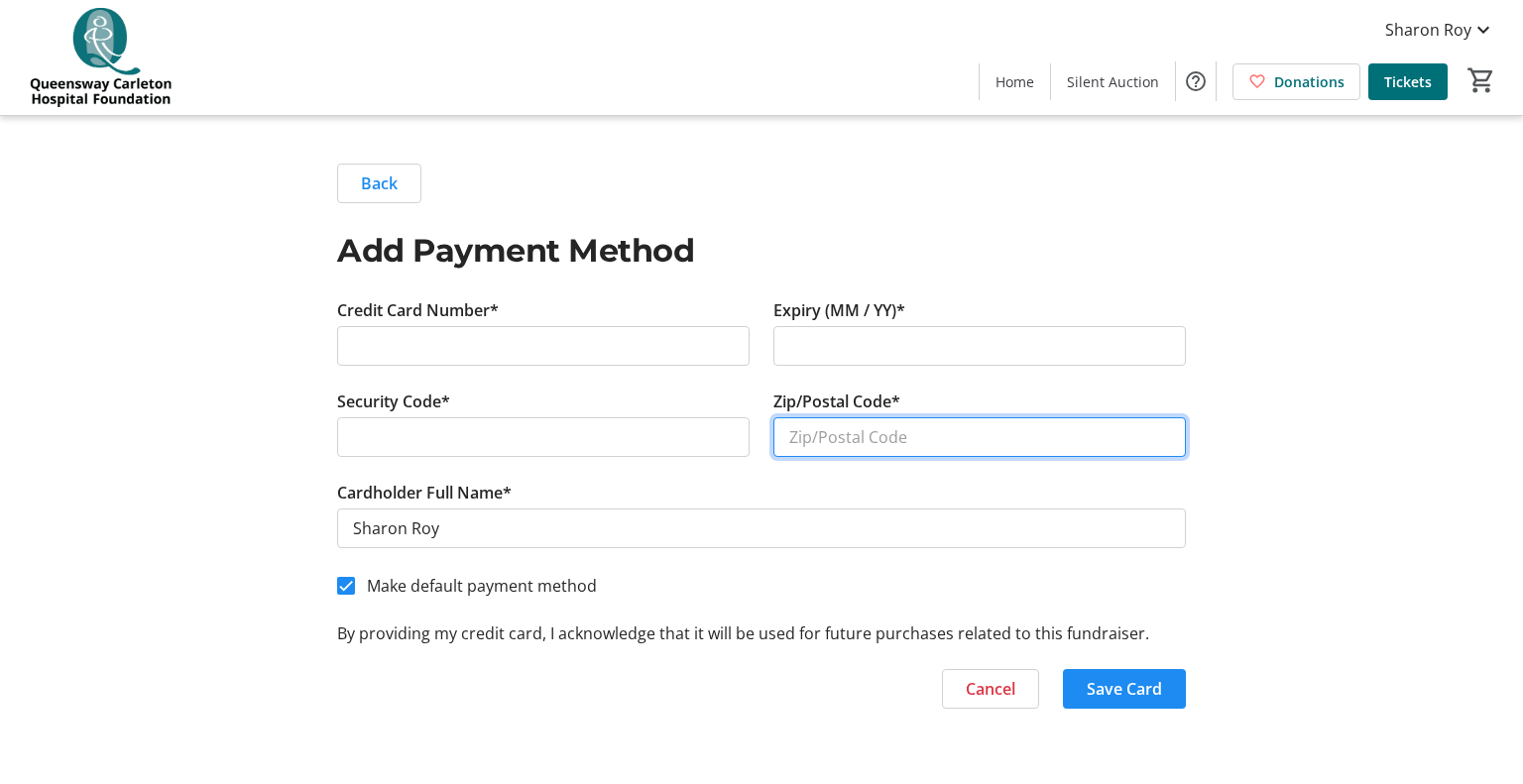 click on "Zip/Postal Code*" at bounding box center [980, 437] 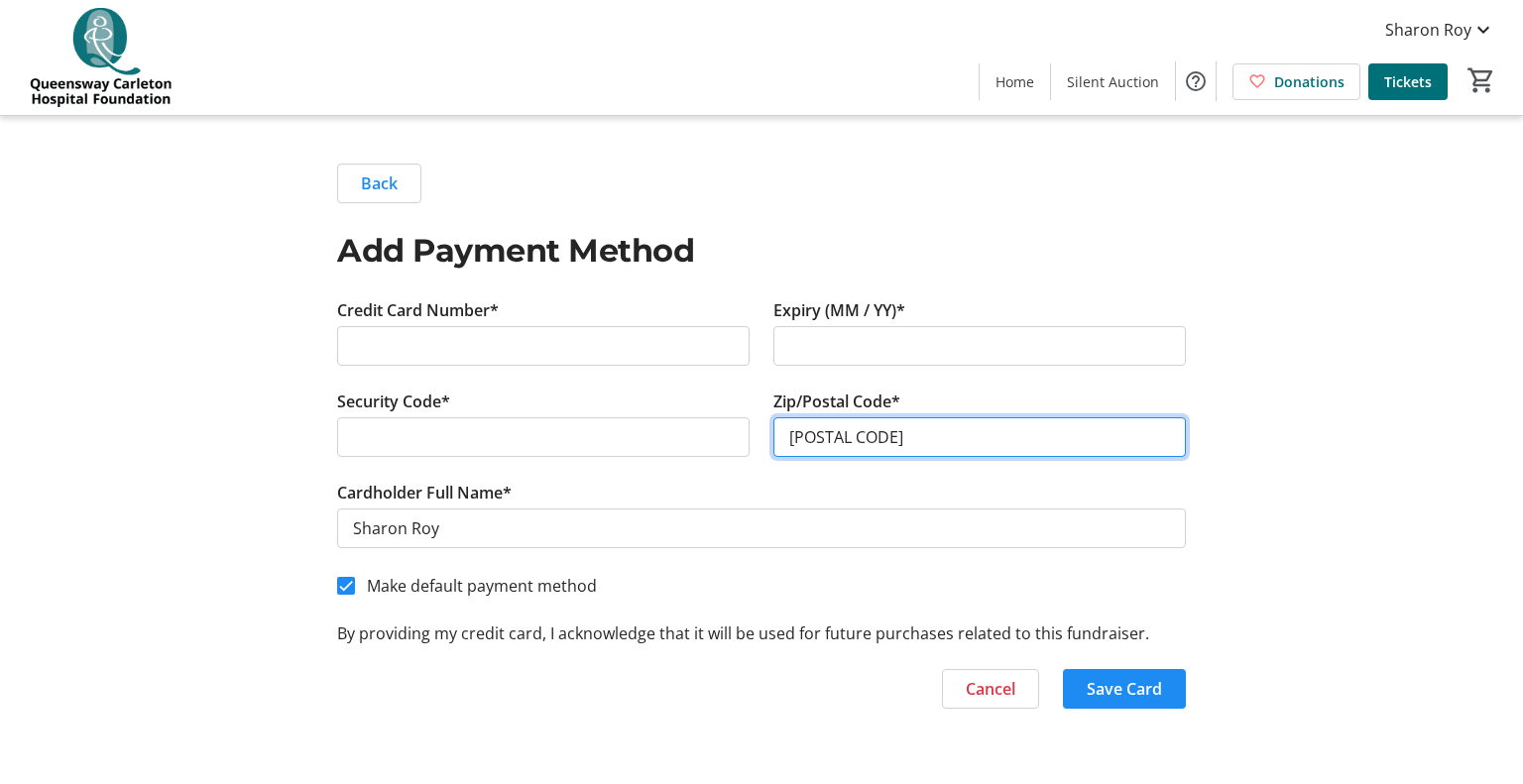 type on "[POSTAL_CODE]" 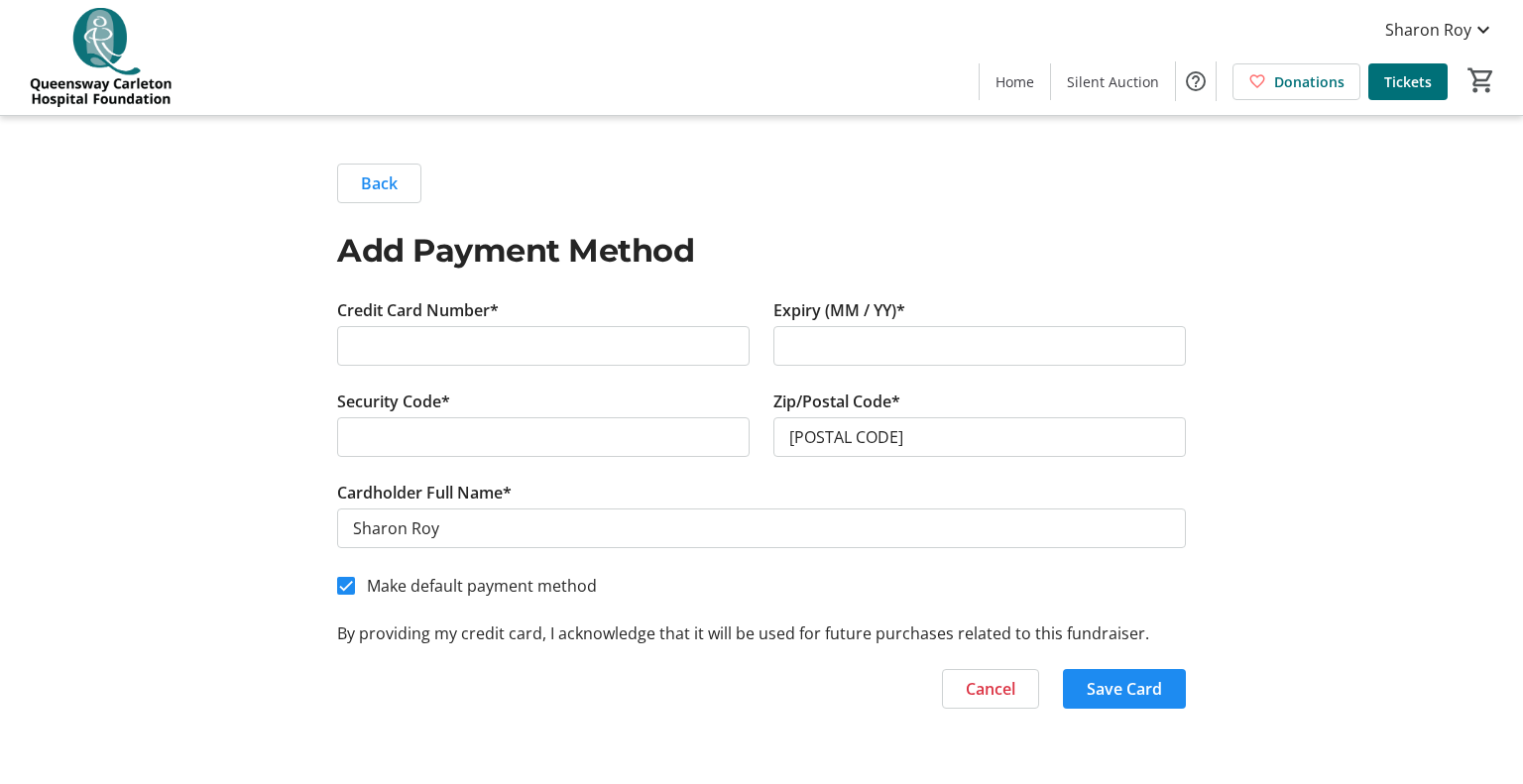 click on "Back Add Payment Method Credit Card Number* Expiry (MM / YY)* Security Code* Zip/Postal Code* K2G3H6 Cardholder Full Name* Sharon Roy  Make default payment method   By providing my credit card, I acknowledge that it will be used for future purchases related to this fundraiser.  Cancel  Save Card" 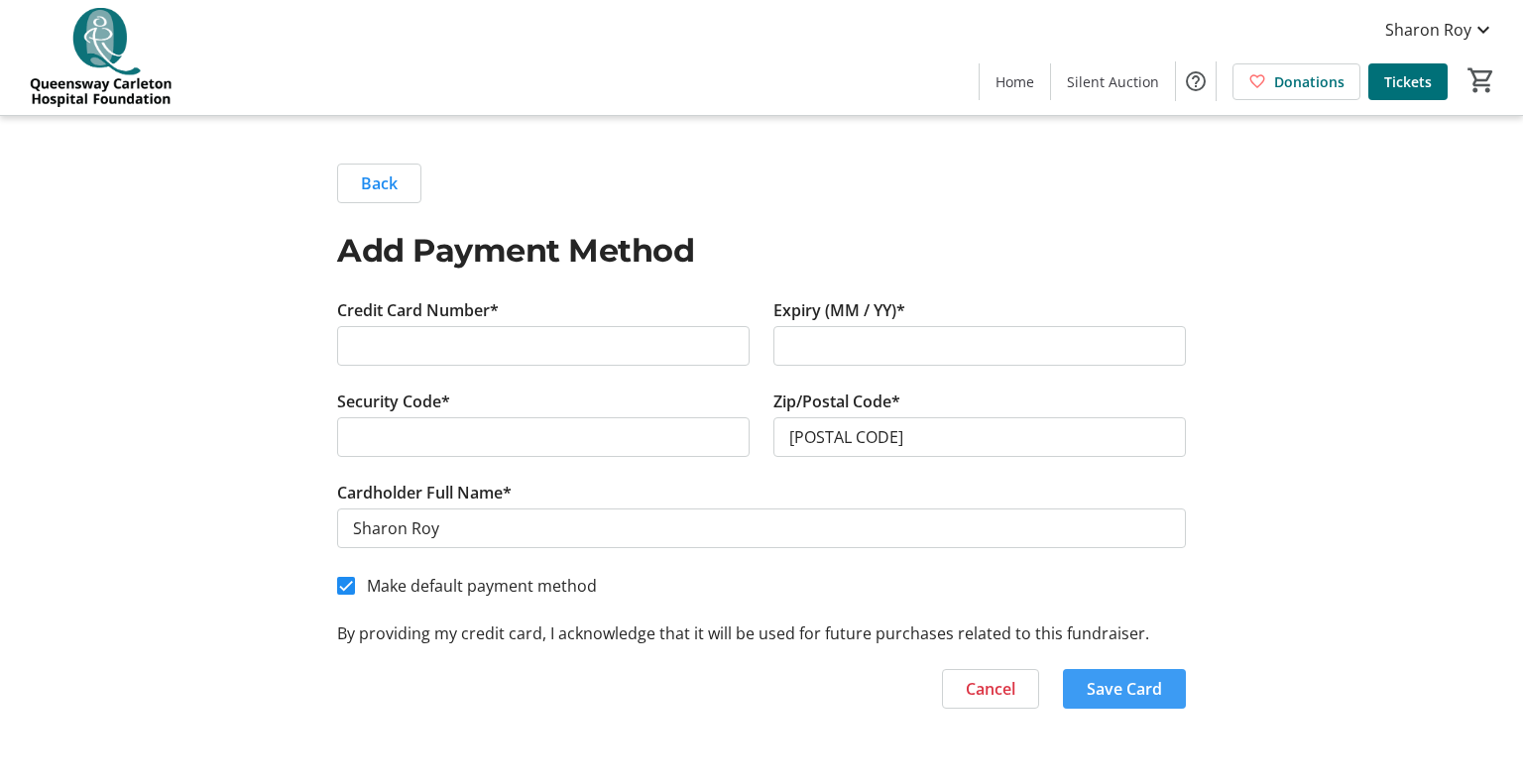 click on "Save Card" 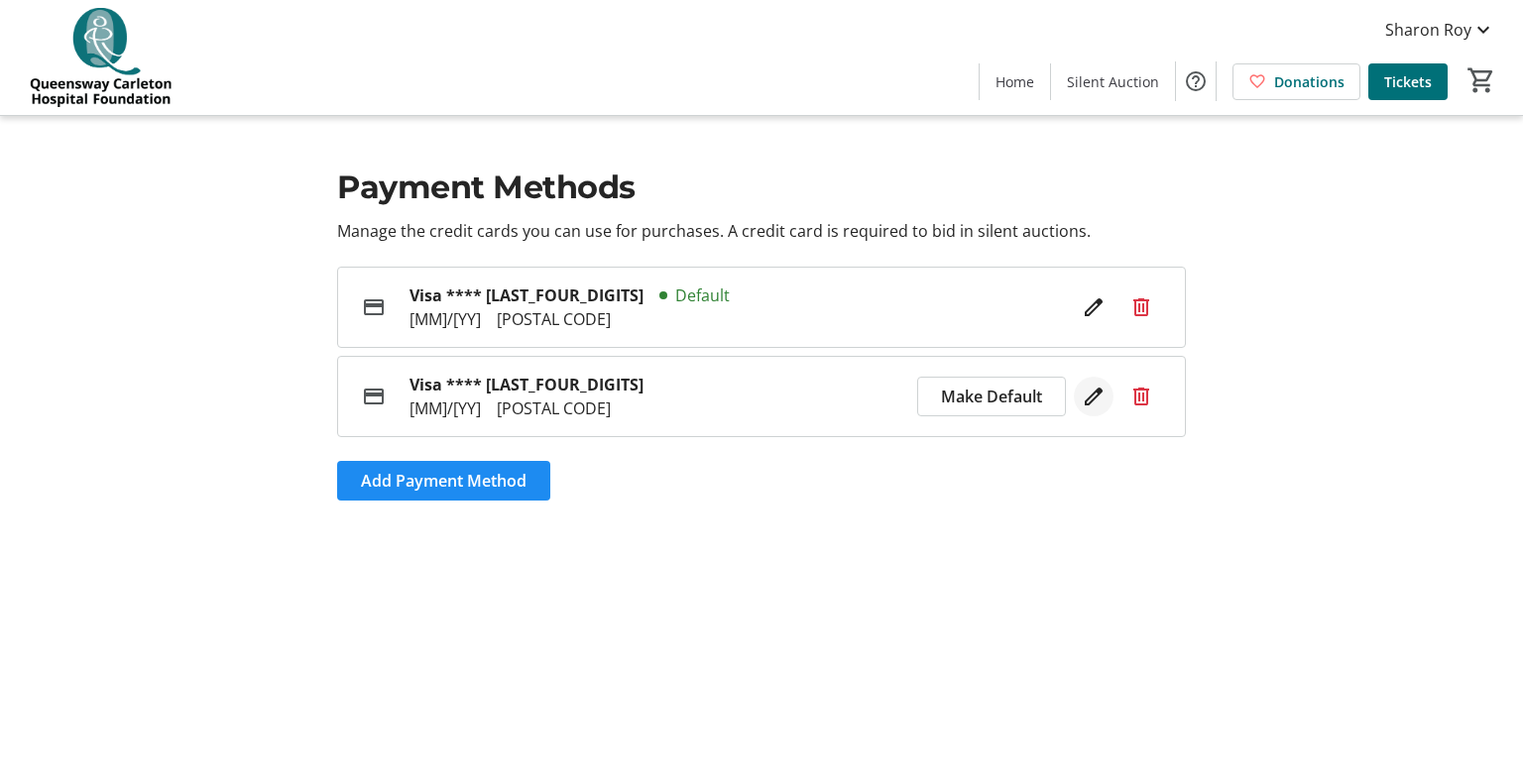 click 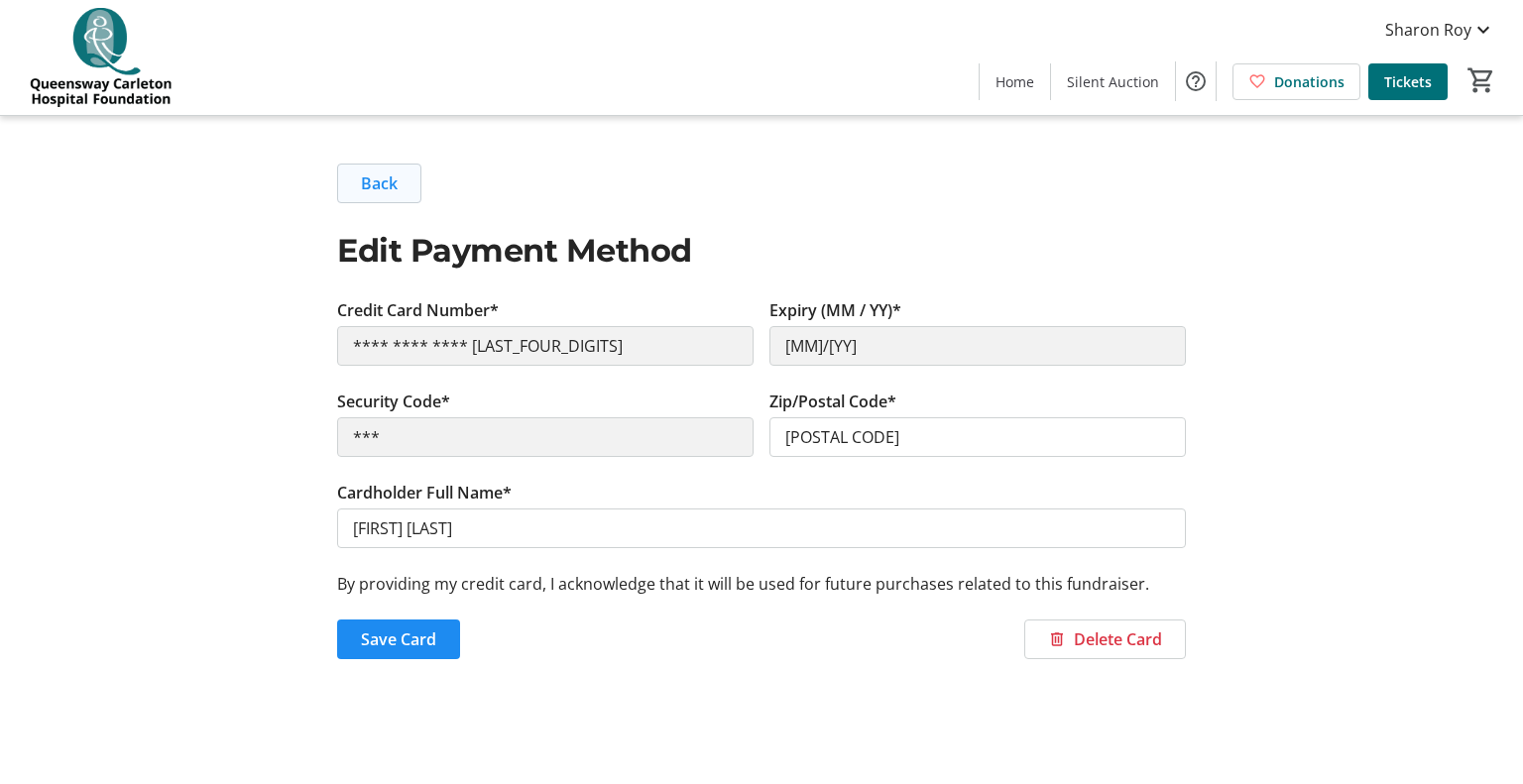 click on "Back" 